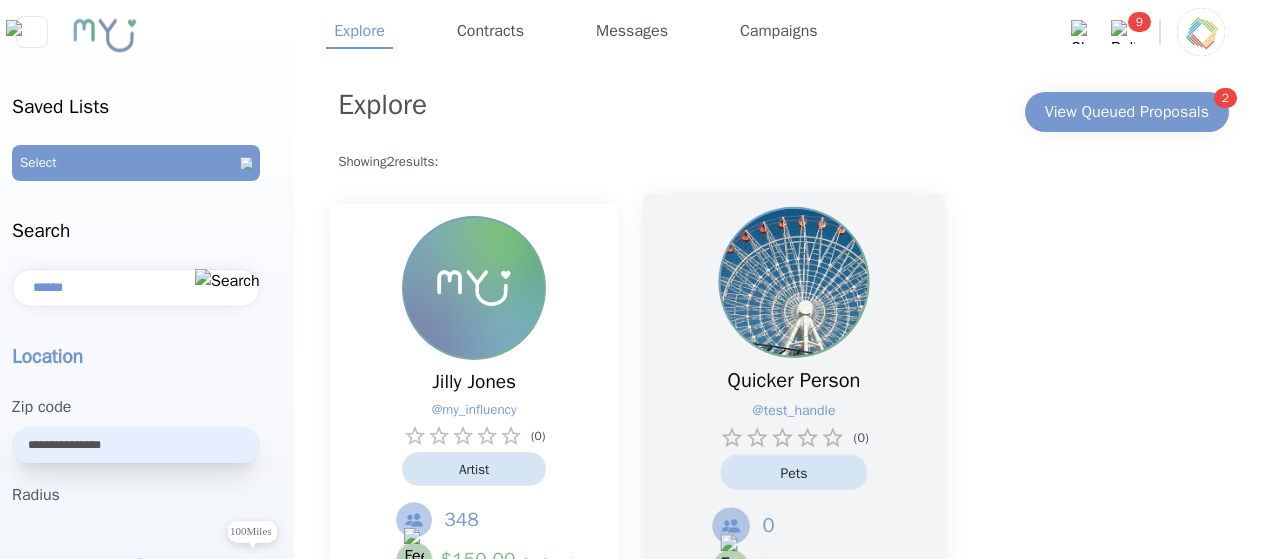 scroll, scrollTop: 0, scrollLeft: 0, axis: both 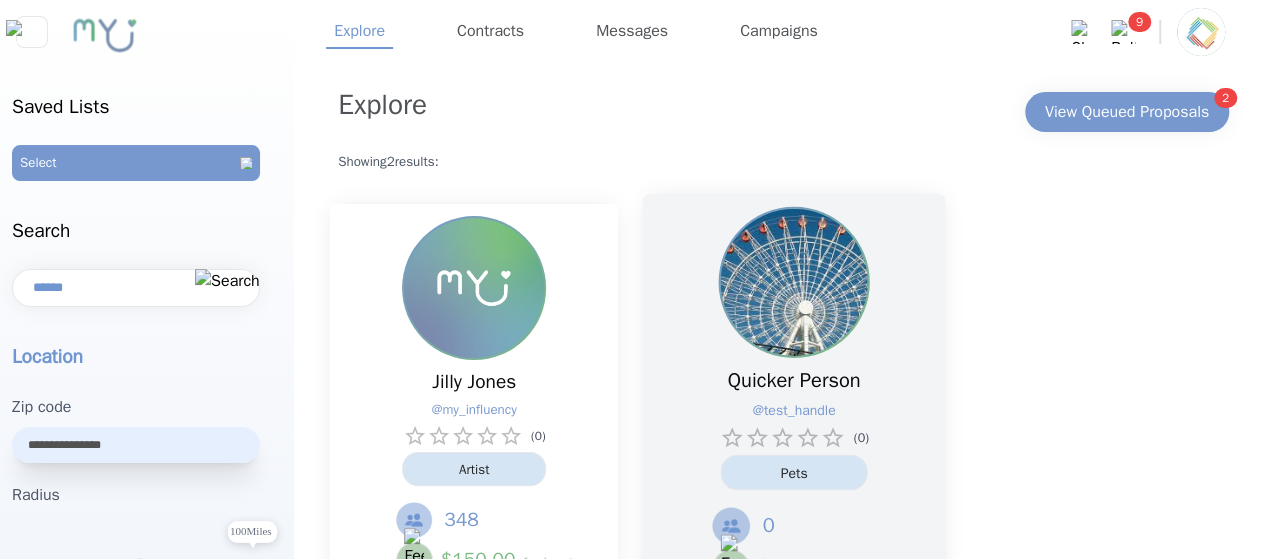 click at bounding box center [794, 282] 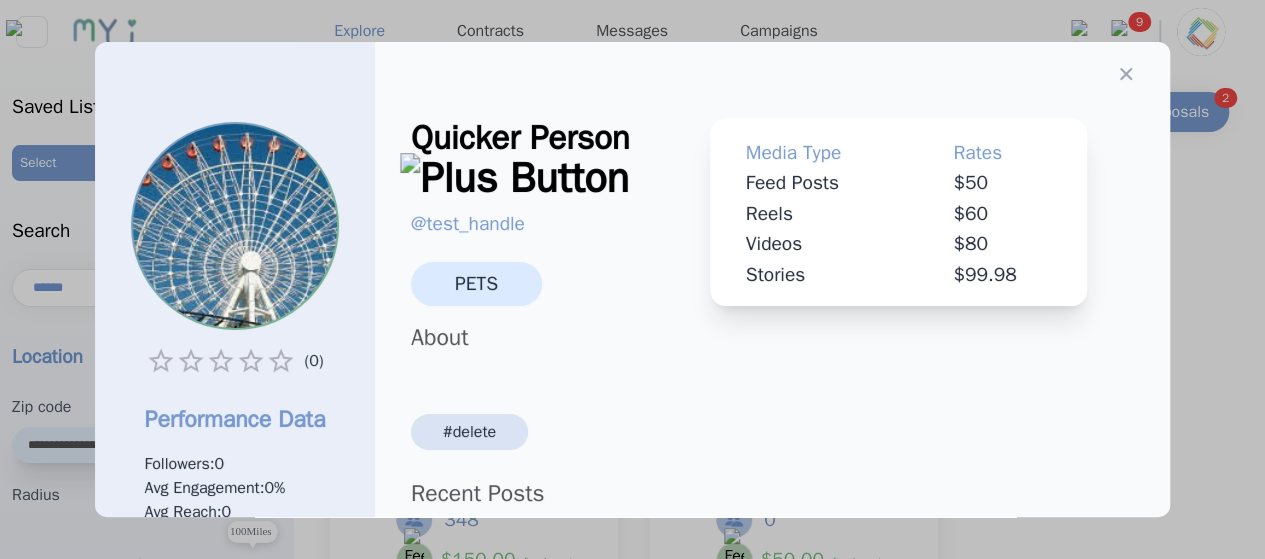 scroll, scrollTop: 390, scrollLeft: 0, axis: vertical 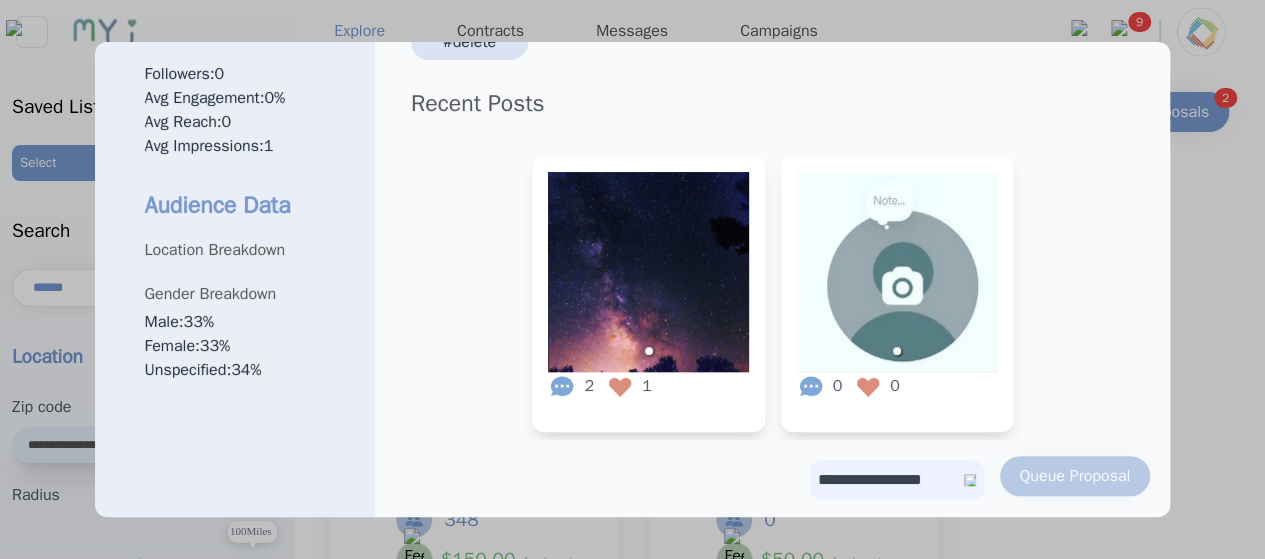 click on "**********" at bounding box center (897, 480) 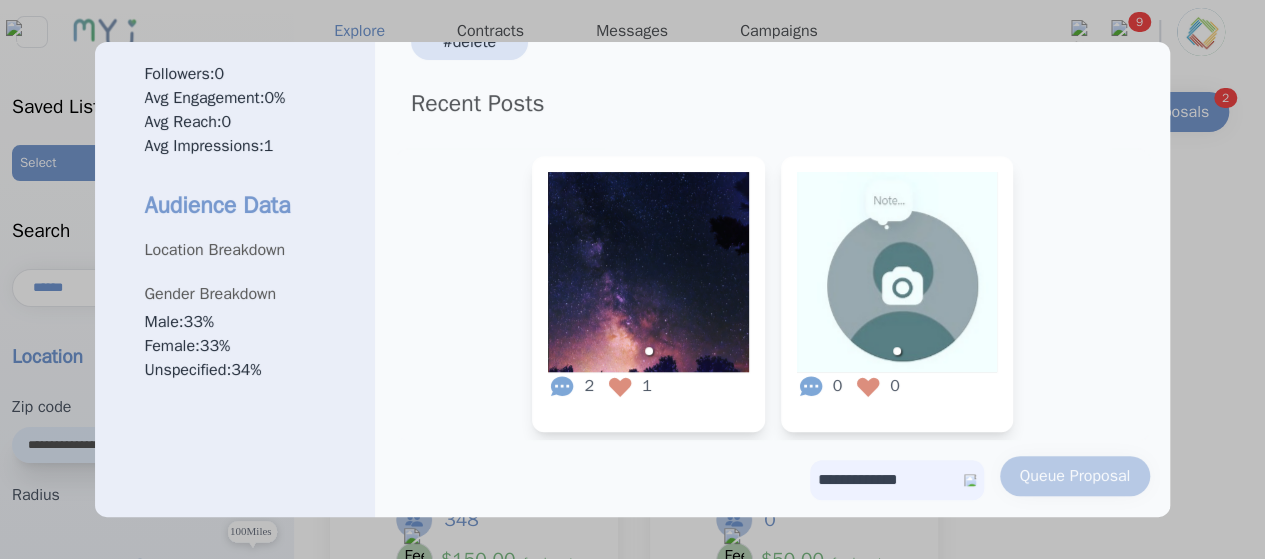 click on "**********" at bounding box center (897, 480) 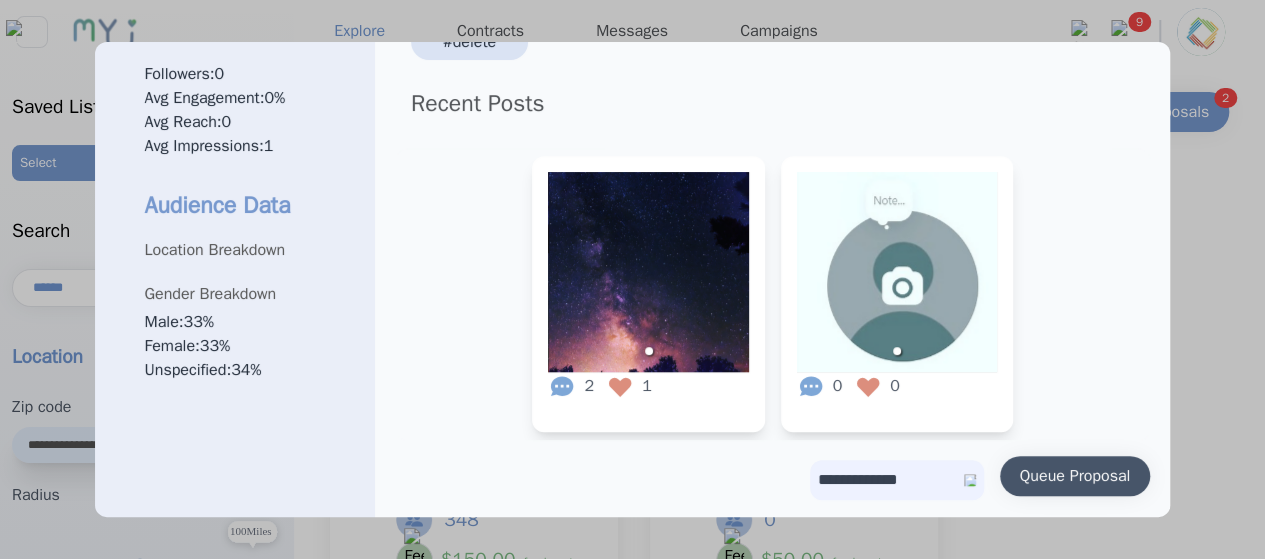click on "Queue Proposal" at bounding box center (1075, 476) 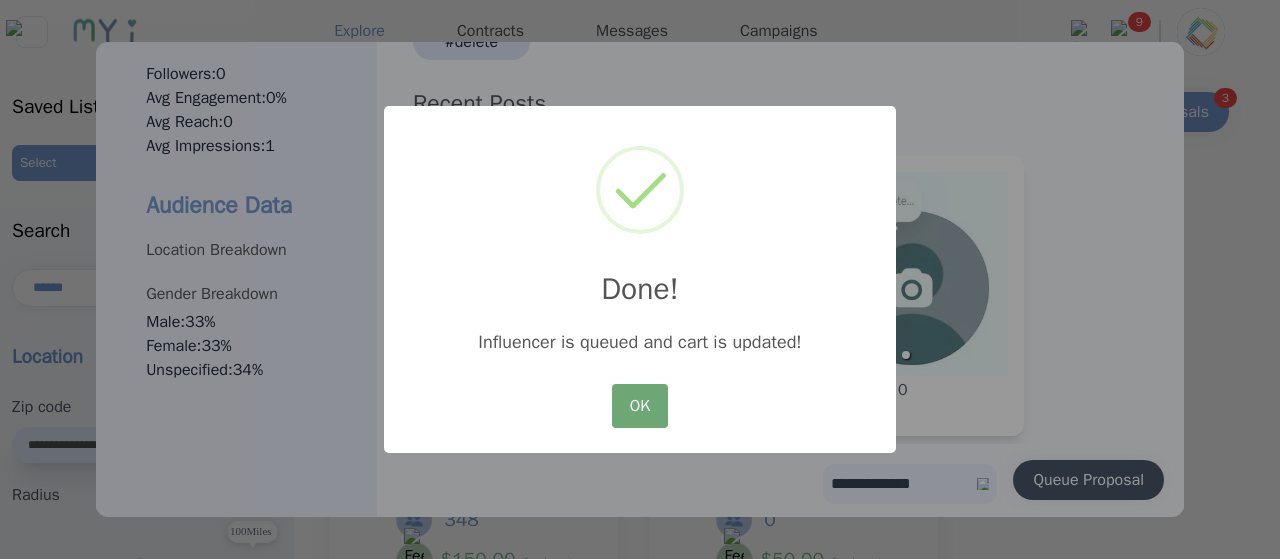 click on "OK" at bounding box center (640, 406) 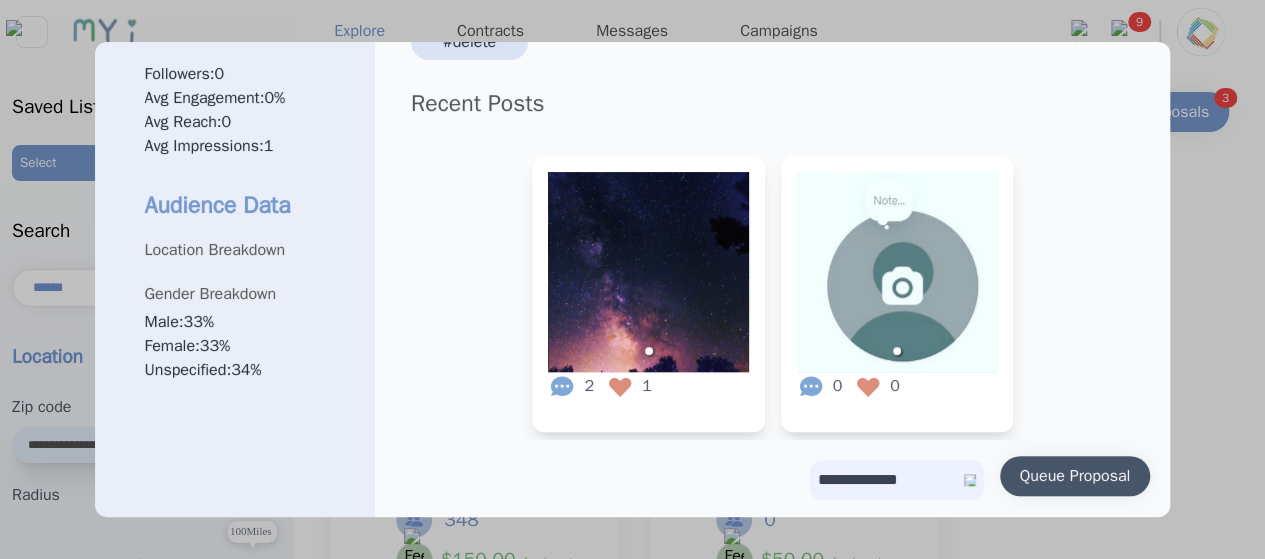 click at bounding box center (632, 279) 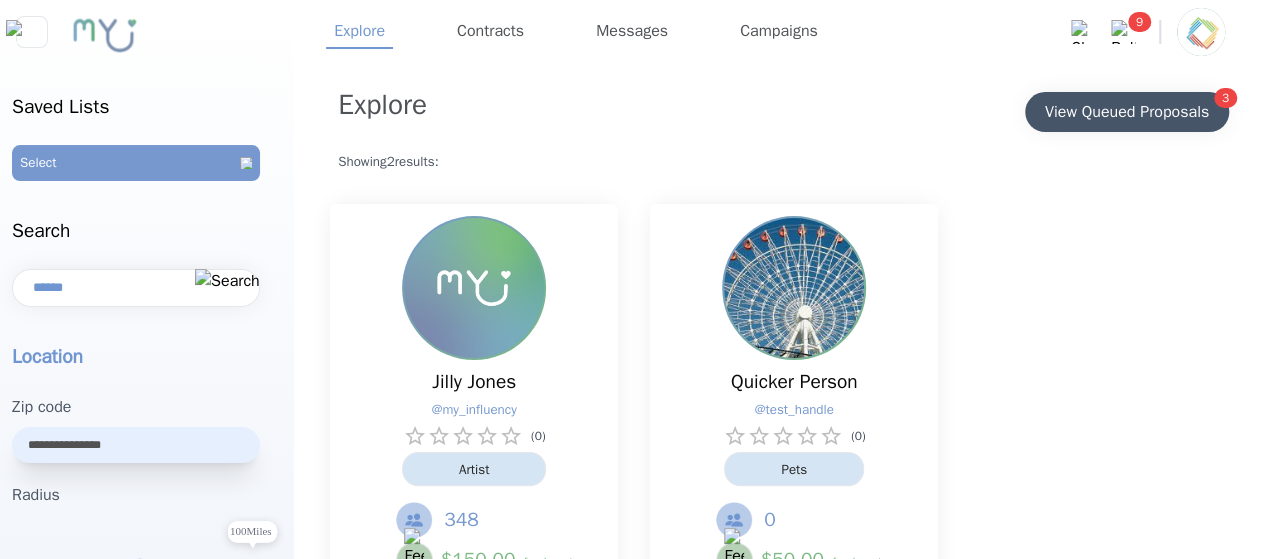 click on "View Queued Proposals" at bounding box center [1127, 112] 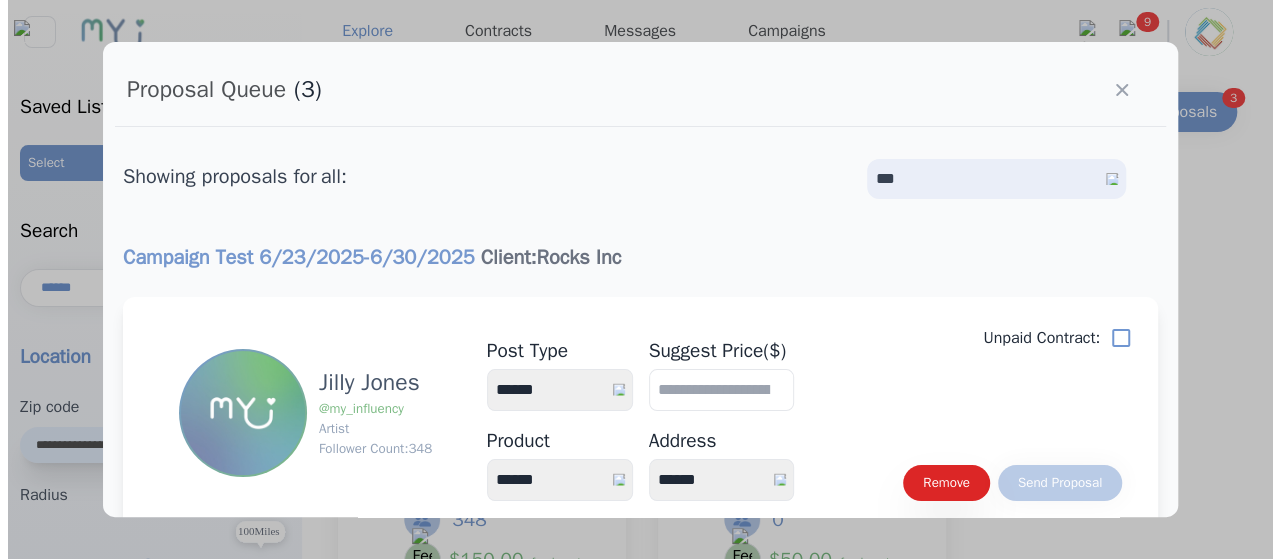 scroll, scrollTop: 746, scrollLeft: 0, axis: vertical 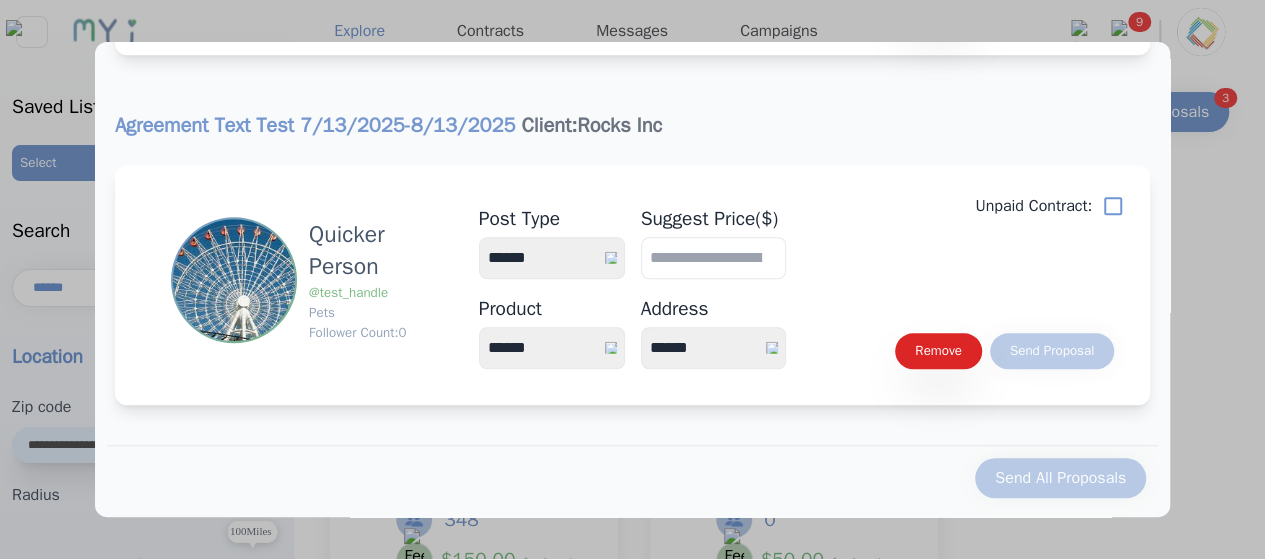 click at bounding box center (714, 258) 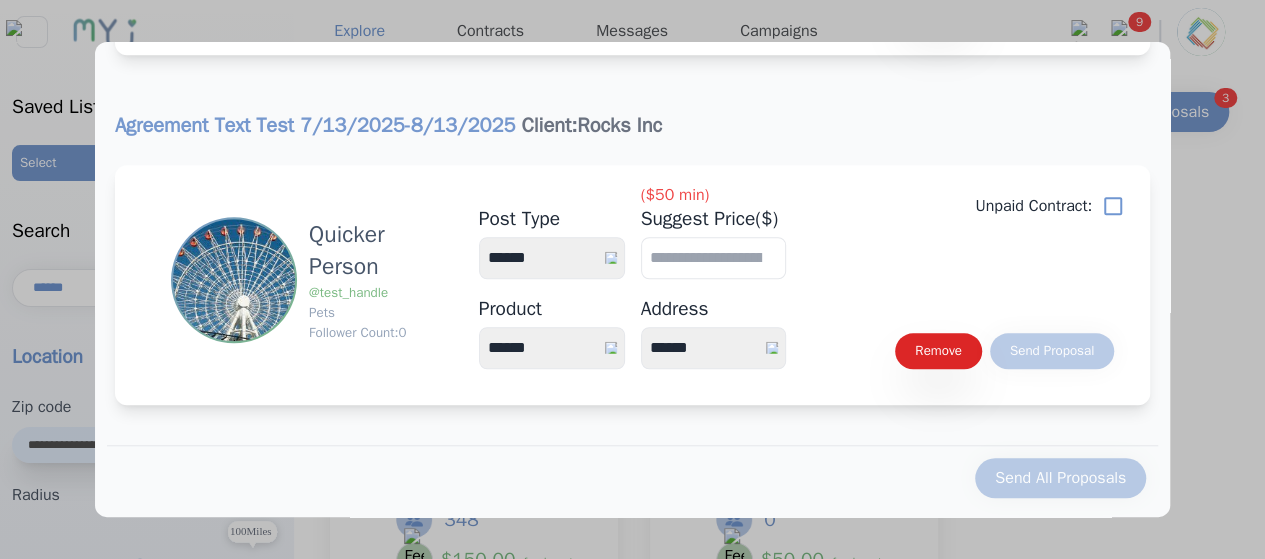 drag, startPoint x: 572, startPoint y: 261, endPoint x: 560, endPoint y: 311, distance: 51.41984 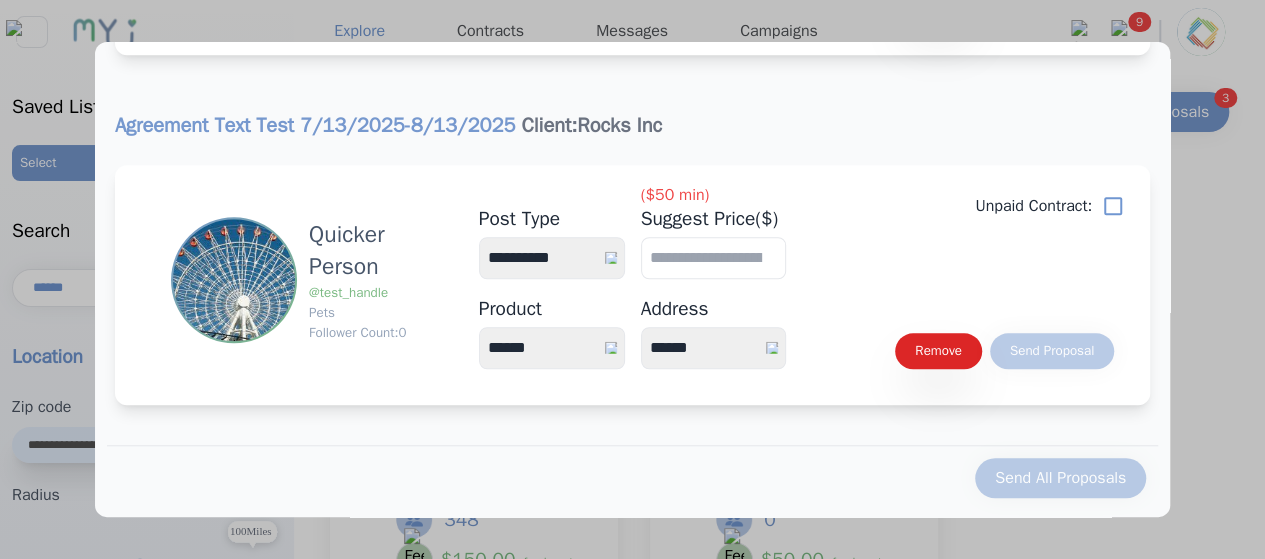click on "**********" at bounding box center [552, 258] 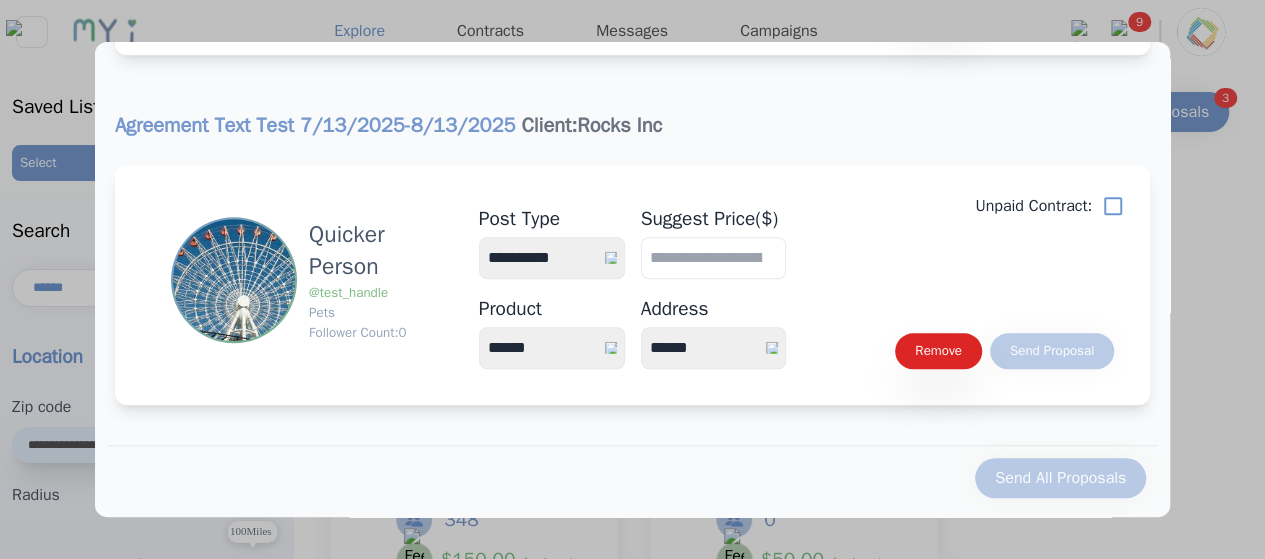 click on "****** *****" at bounding box center (552, 348) 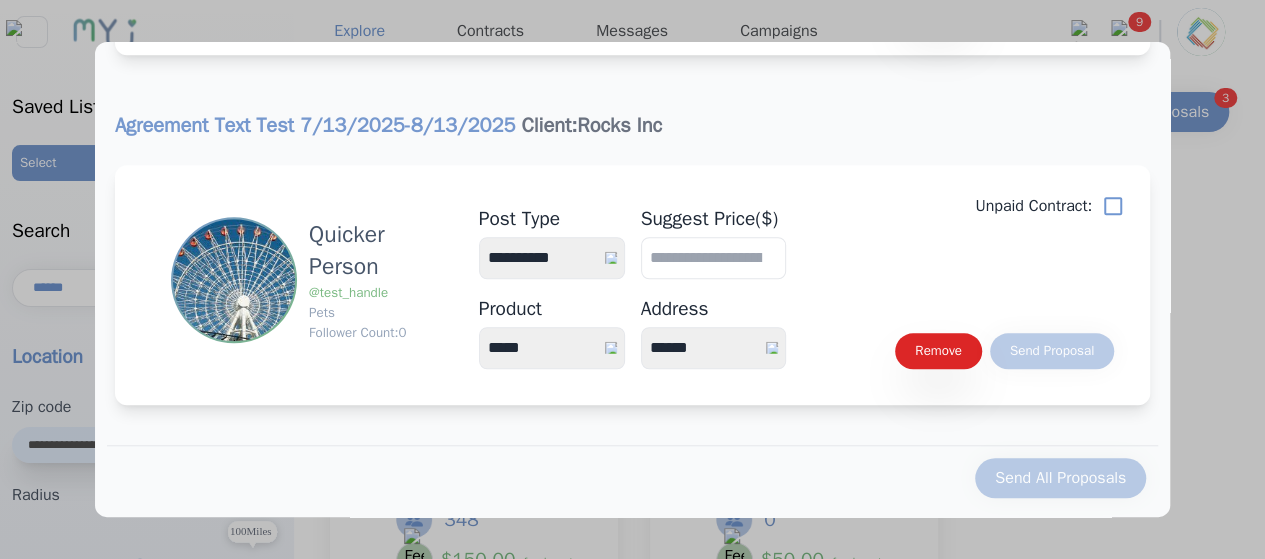 click on "****** *****" at bounding box center (552, 348) 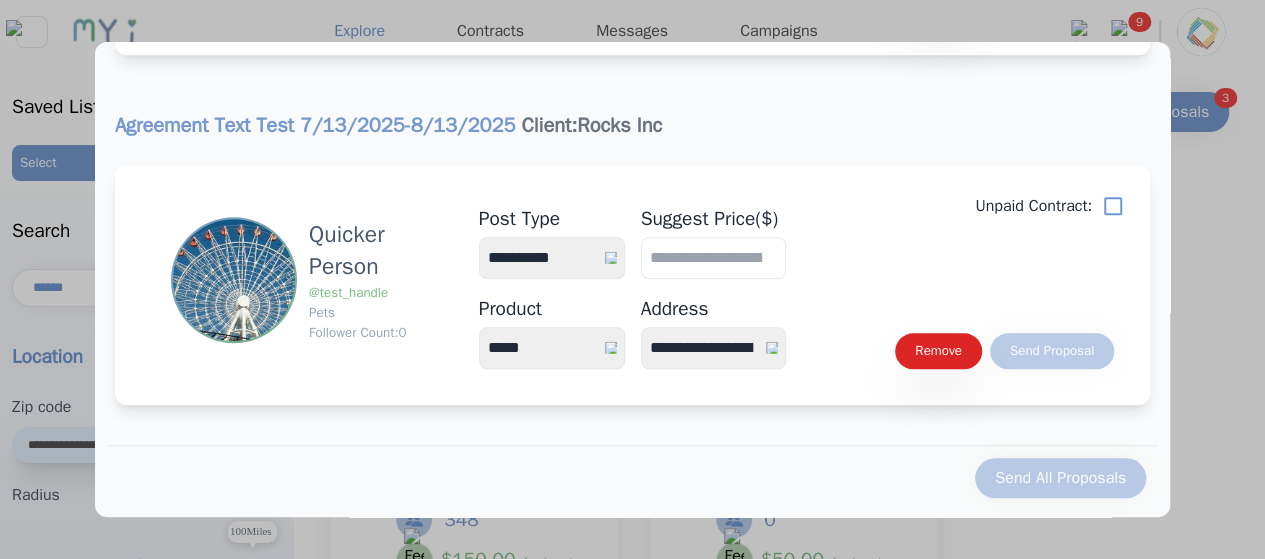 click on "**********" at bounding box center (714, 348) 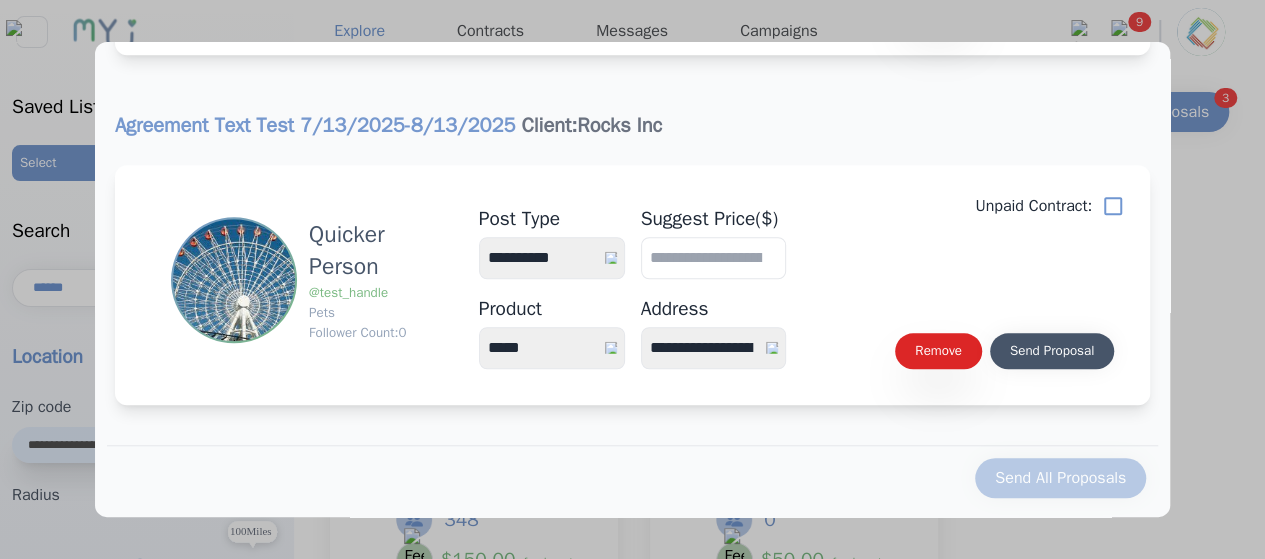 click on "Send Proposal" at bounding box center (1052, 351) 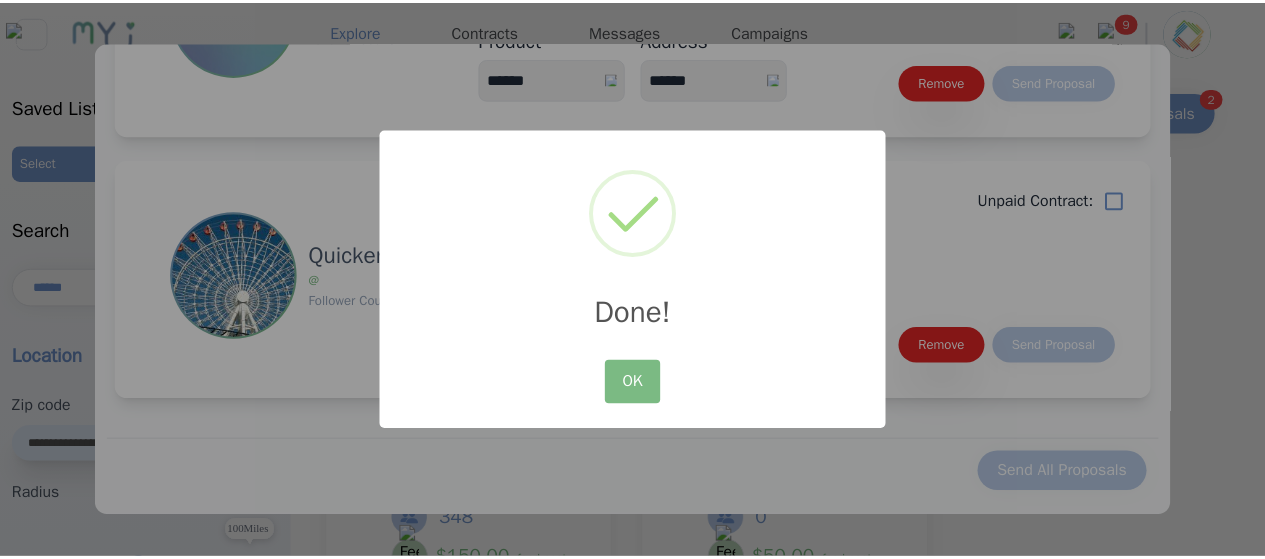 scroll, scrollTop: 397, scrollLeft: 0, axis: vertical 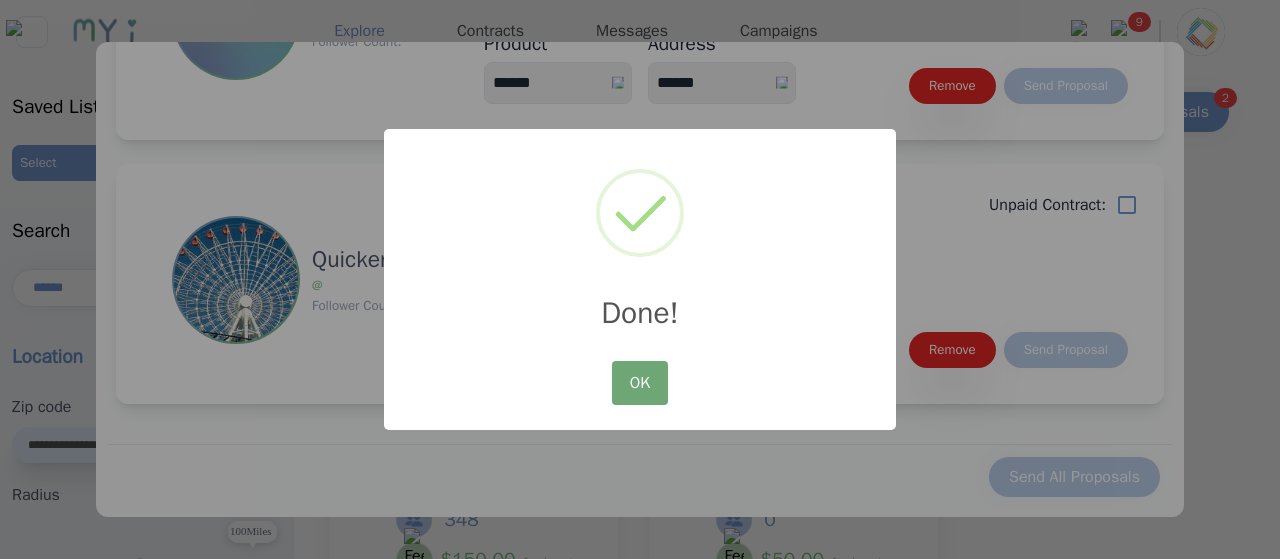 click on "OK" at bounding box center (640, 383) 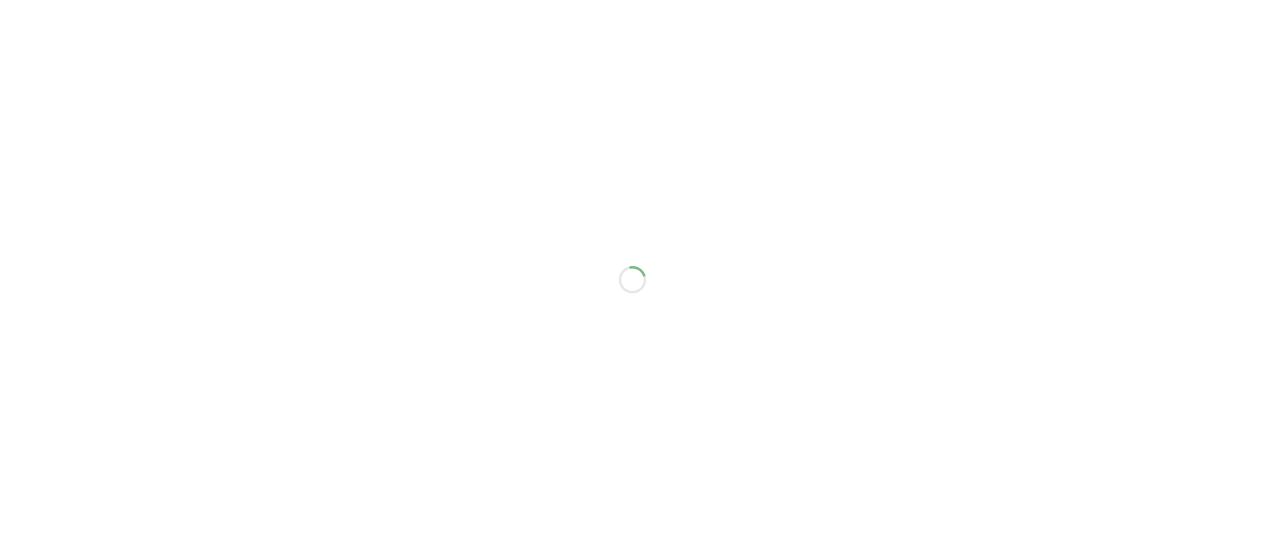 scroll, scrollTop: 0, scrollLeft: 0, axis: both 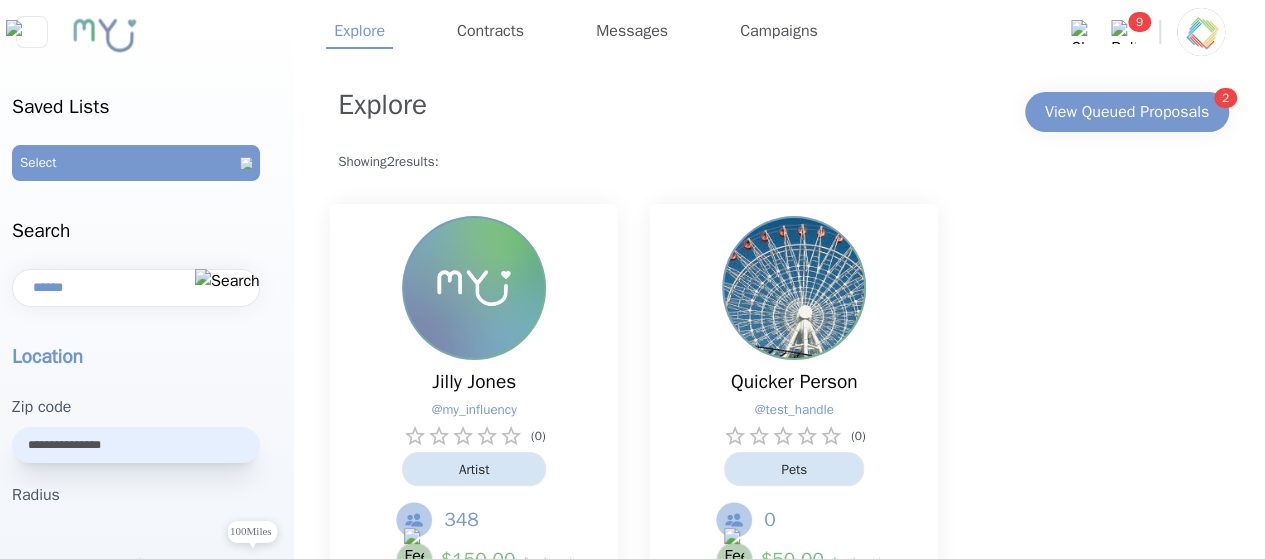 click on "Explore Contracts Messages Campaigns Messages 0 Clear All 9 Notifications 9 Clear All" at bounding box center (775, 32) 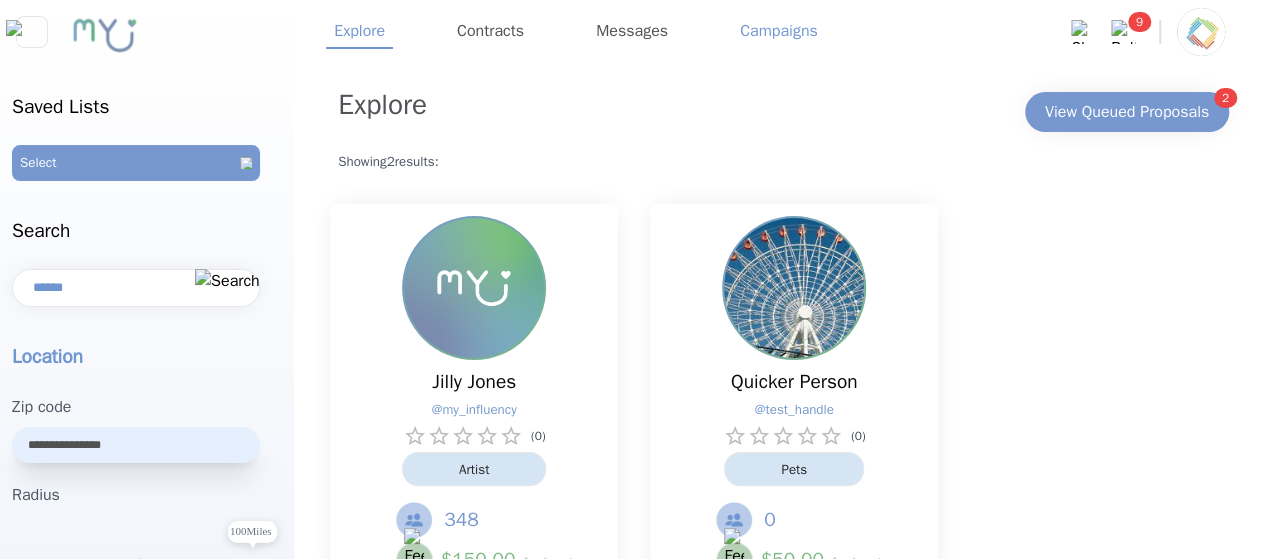 click on "Campaigns" at bounding box center [779, 32] 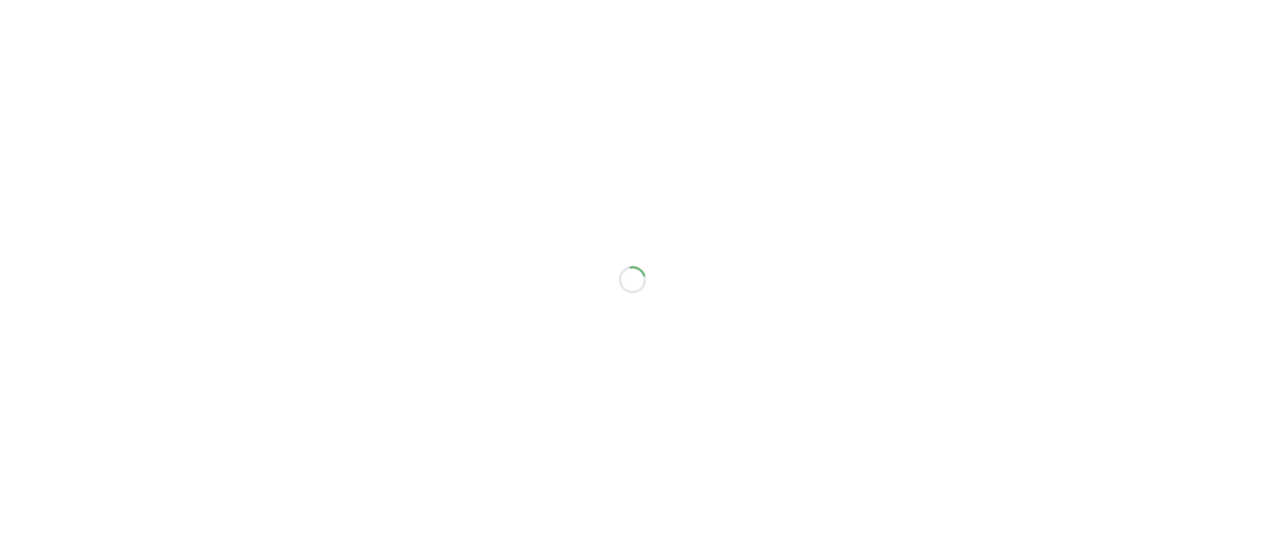scroll, scrollTop: 0, scrollLeft: 0, axis: both 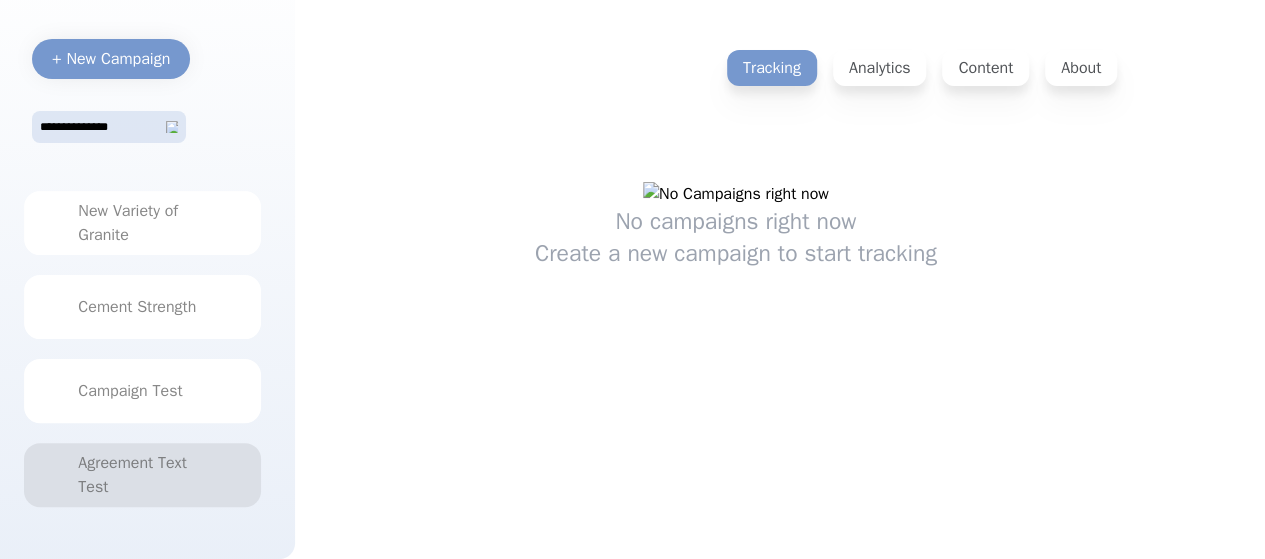 click on "Agreement Text Test" at bounding box center (142, 475) 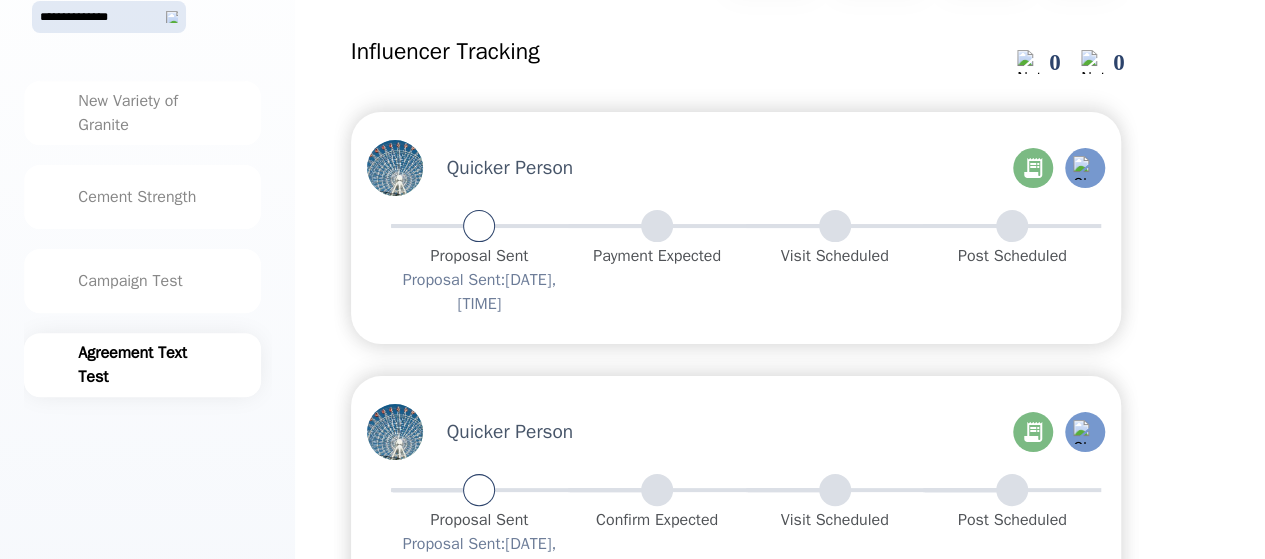 scroll, scrollTop: 42, scrollLeft: 0, axis: vertical 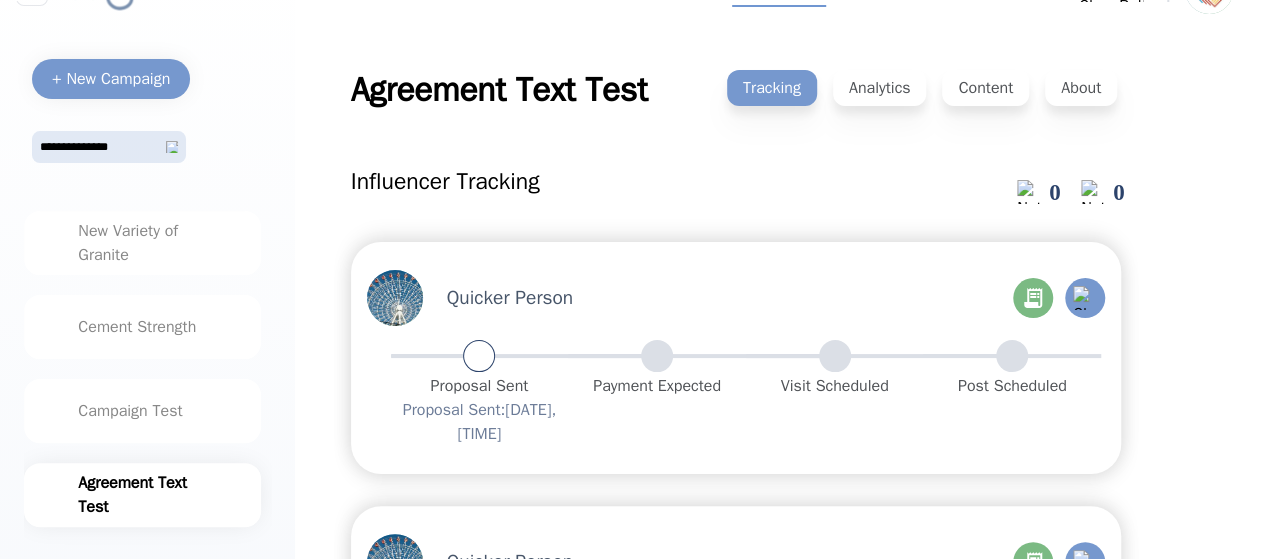click on "Tracking Analytics Content About" at bounding box center [922, 106] 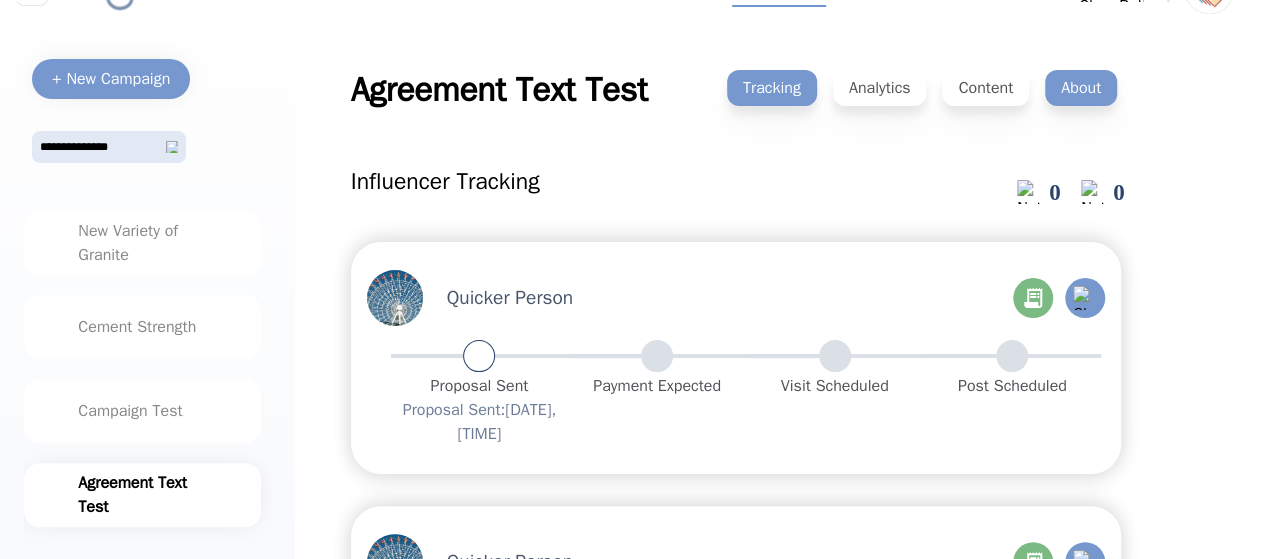 click on "About" at bounding box center [1081, 88] 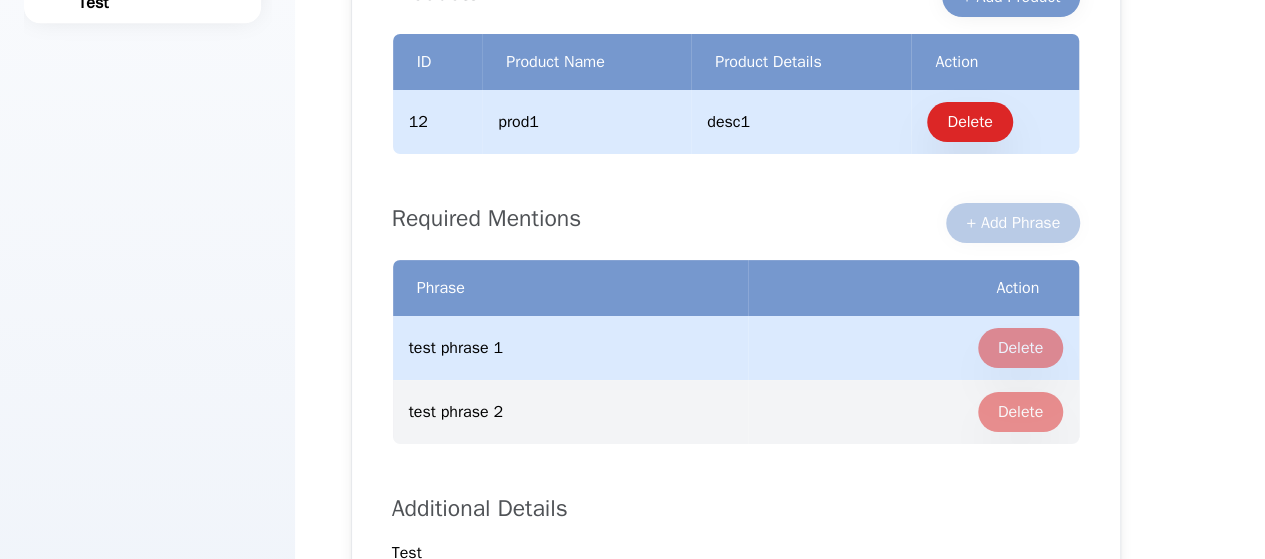 scroll, scrollTop: 626, scrollLeft: 0, axis: vertical 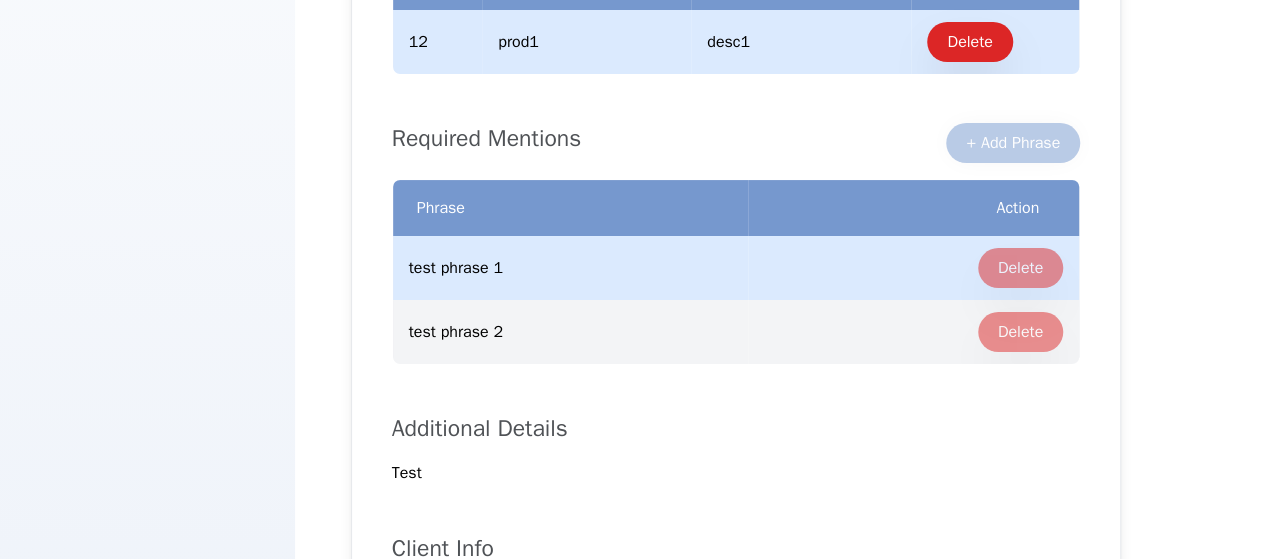 click on "test phrase 2" at bounding box center [570, 332] 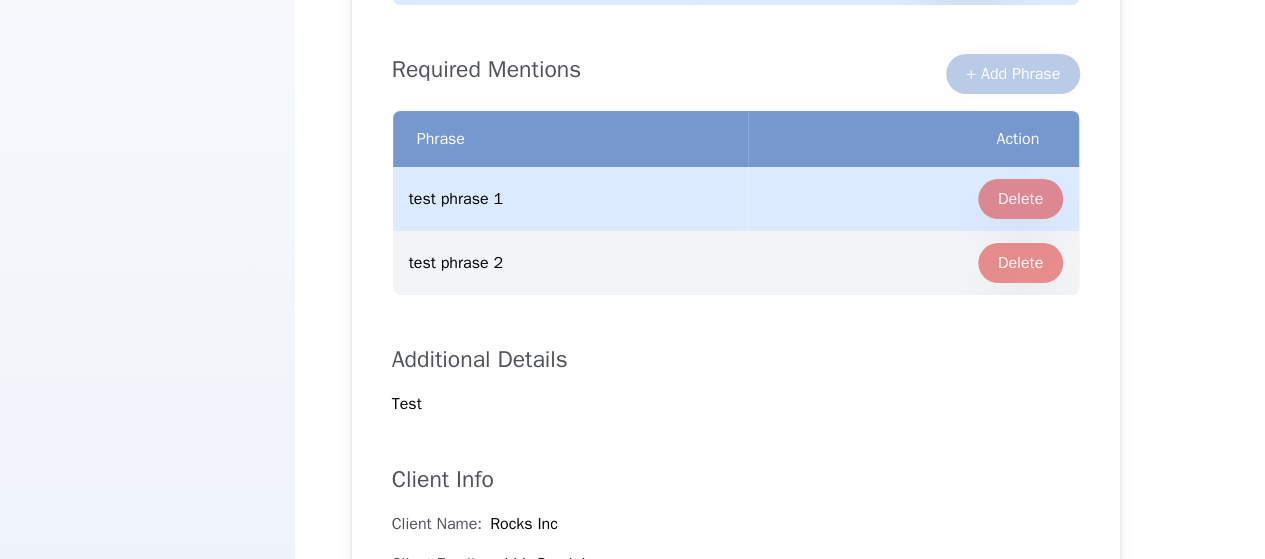 scroll, scrollTop: 696, scrollLeft: 0, axis: vertical 